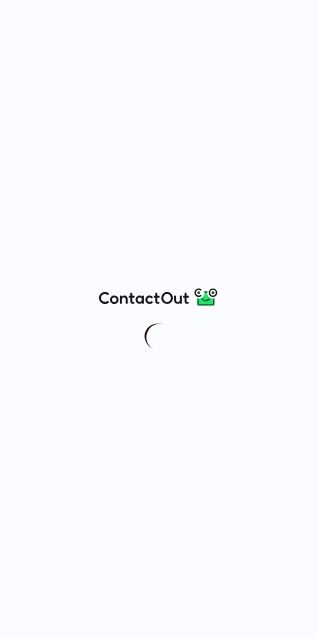 scroll, scrollTop: 0, scrollLeft: 0, axis: both 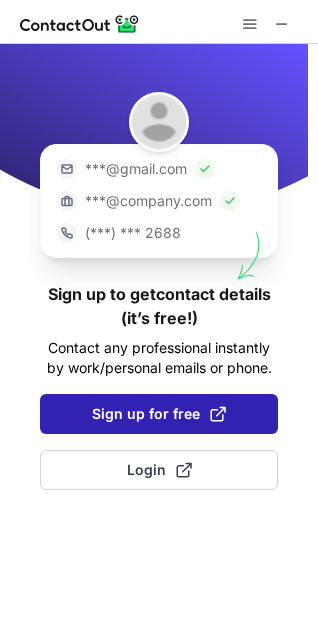 click on "Sign up for free" at bounding box center [159, 414] 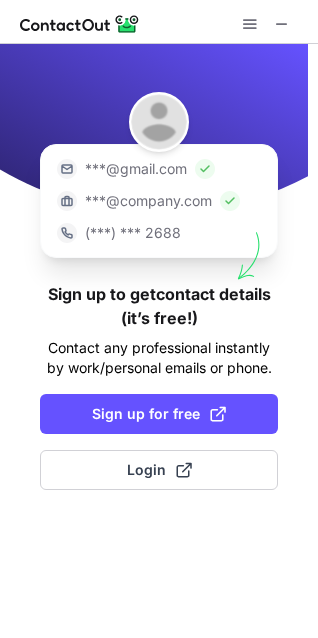 click at bounding box center [67, 169] 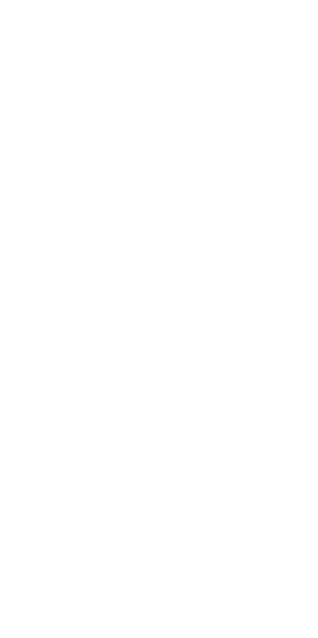 scroll, scrollTop: 0, scrollLeft: 0, axis: both 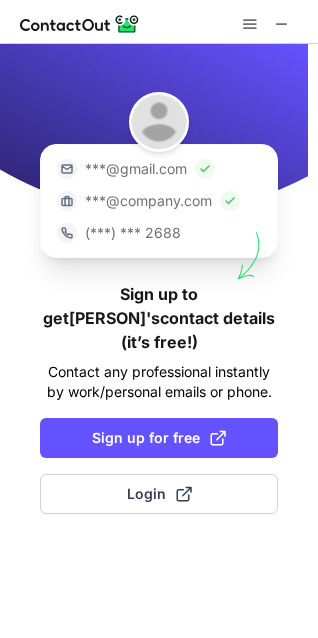 click at bounding box center (67, 169) 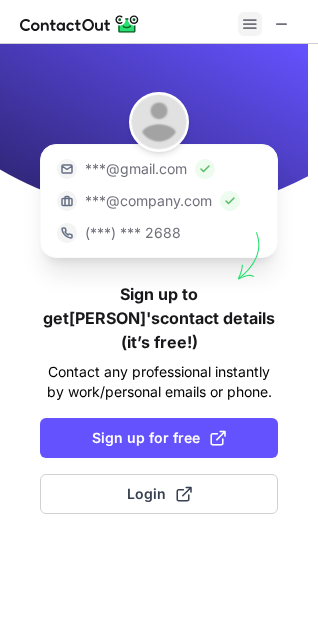 click at bounding box center [250, 24] 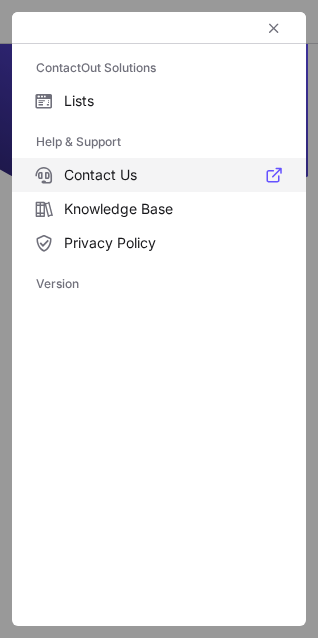 click on "Contact Us" at bounding box center [173, 101] 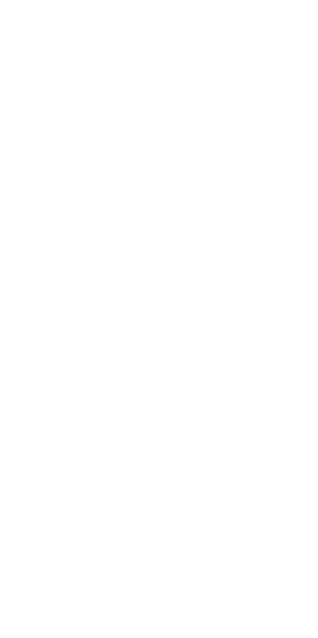 scroll, scrollTop: 0, scrollLeft: 0, axis: both 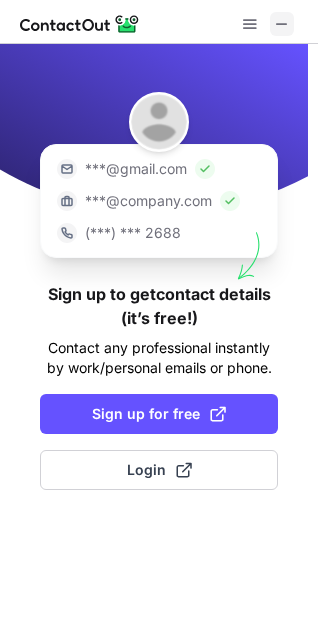 click at bounding box center (282, 24) 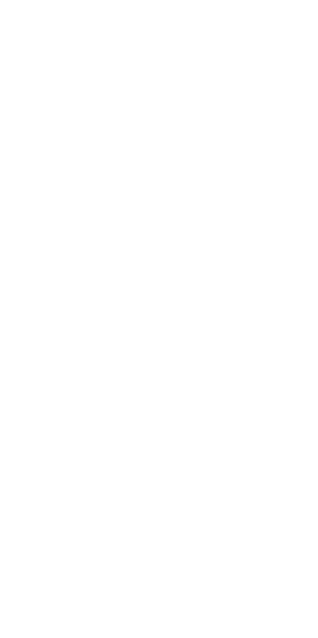 scroll, scrollTop: 0, scrollLeft: 0, axis: both 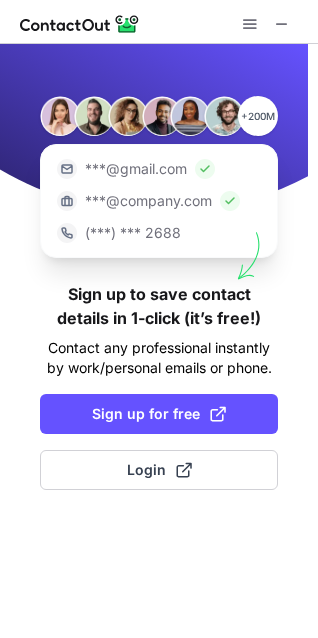 click at bounding box center [67, 169] 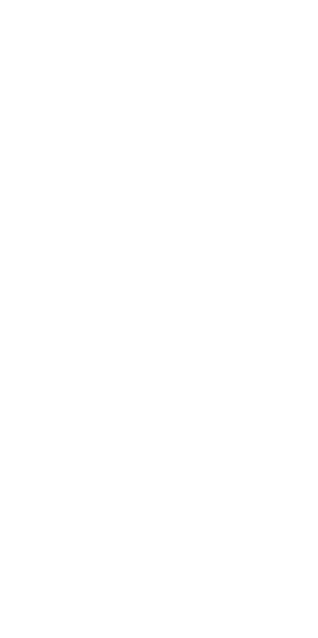 scroll, scrollTop: 0, scrollLeft: 0, axis: both 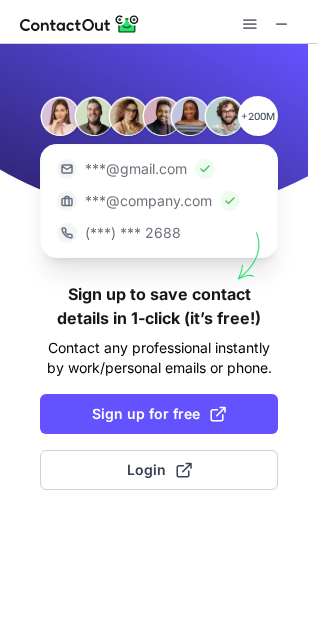 click on "+200M" at bounding box center [258, 116] 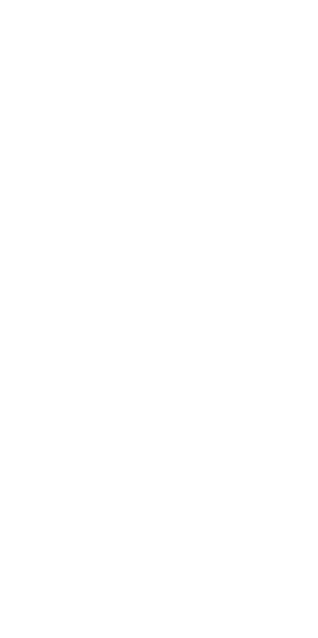 scroll, scrollTop: 0, scrollLeft: 0, axis: both 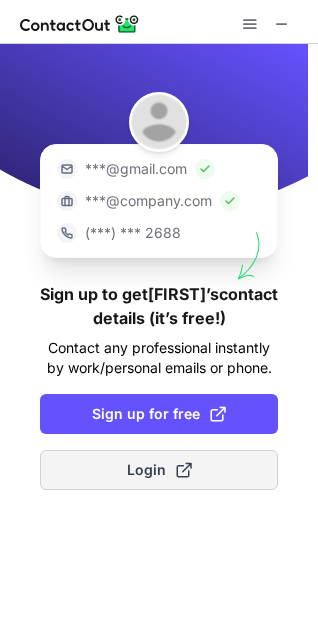 click at bounding box center (184, 470) 